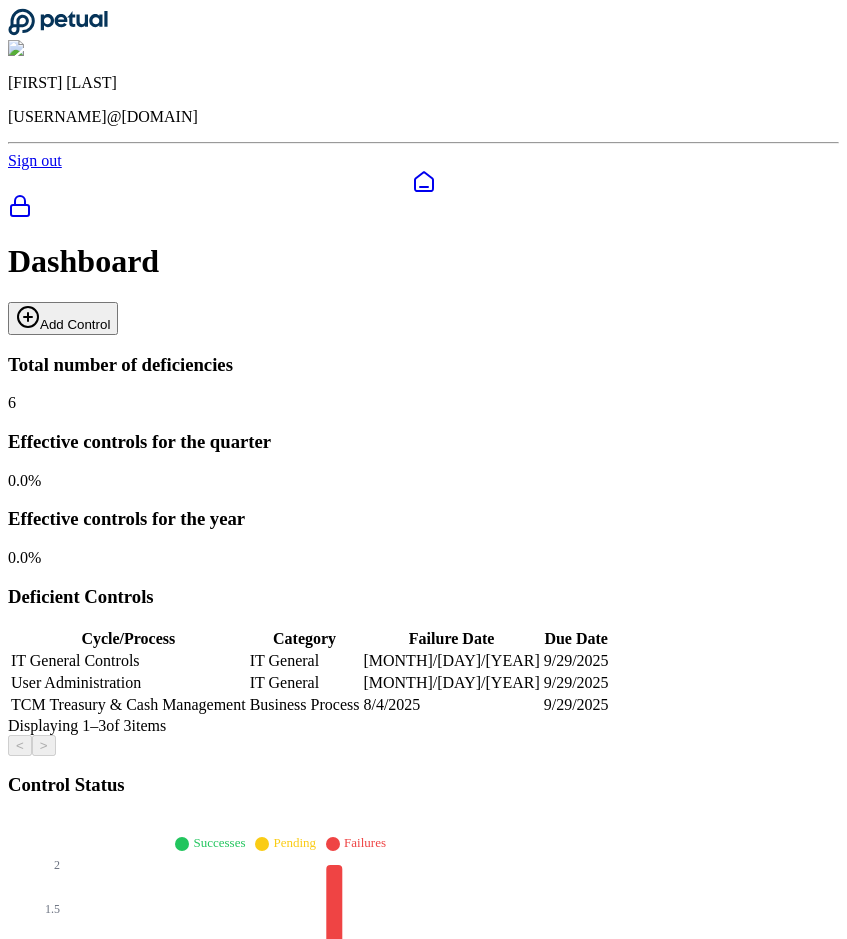 scroll, scrollTop: 15, scrollLeft: 0, axis: vertical 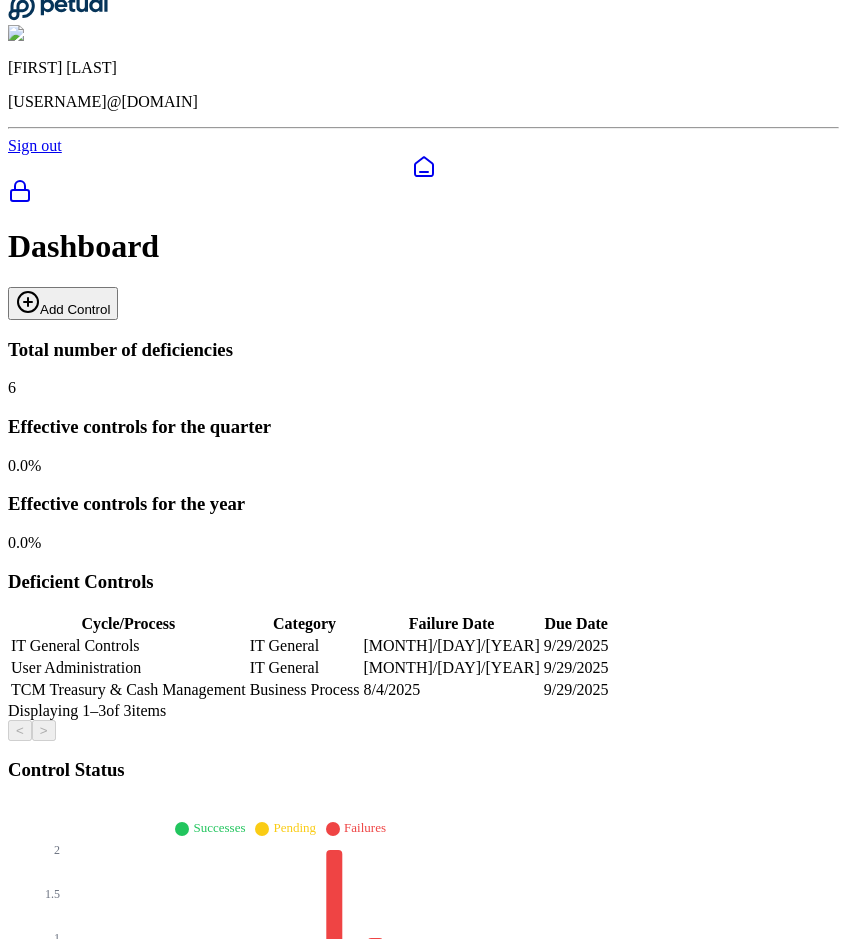 click on "JPMorgan" at bounding box center (88, 1405) 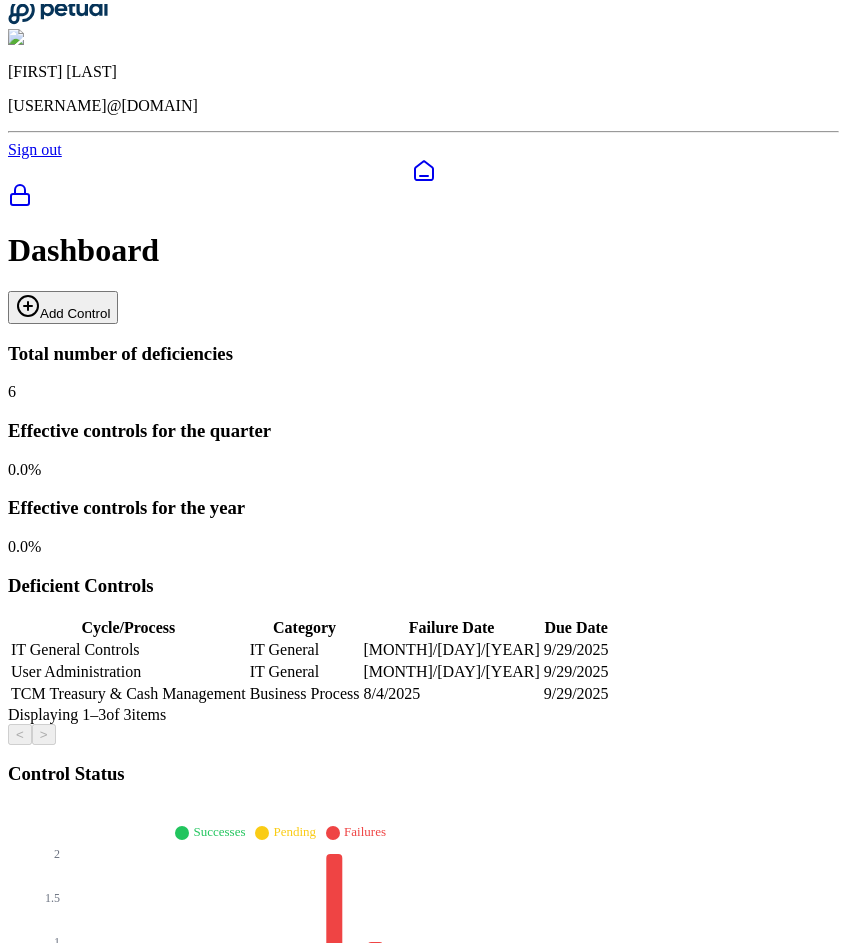 scroll, scrollTop: 0, scrollLeft: 0, axis: both 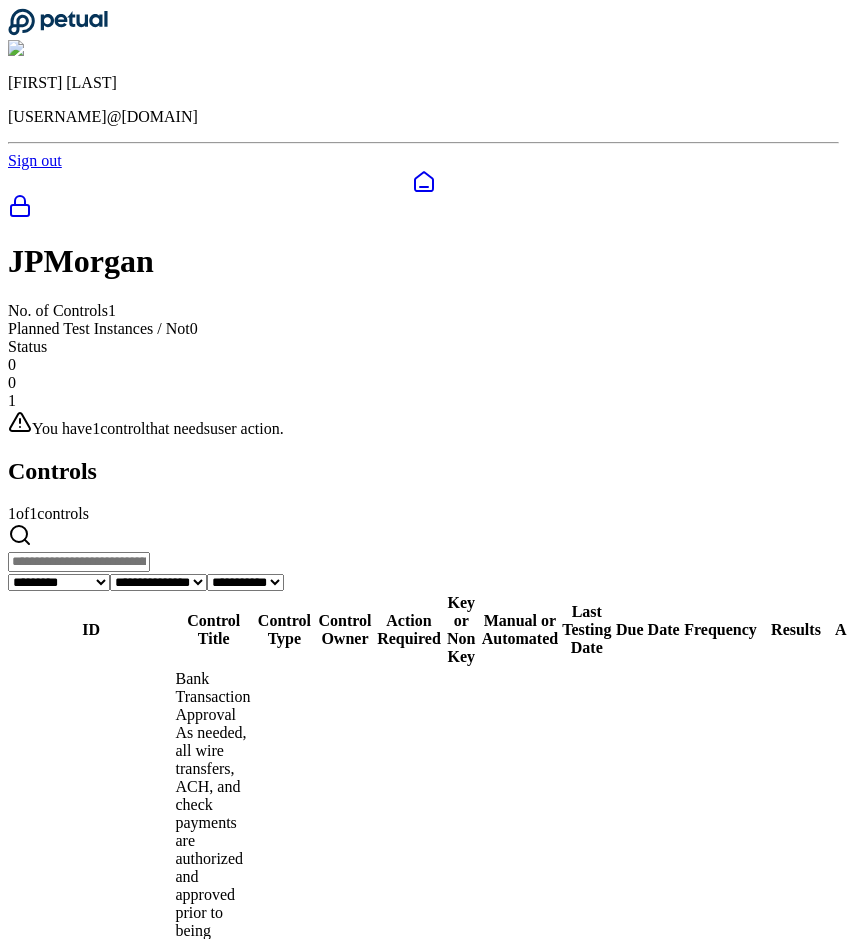 click on "CORP.TCM.SP03.TCM-11" at bounding box center (91, 1165) 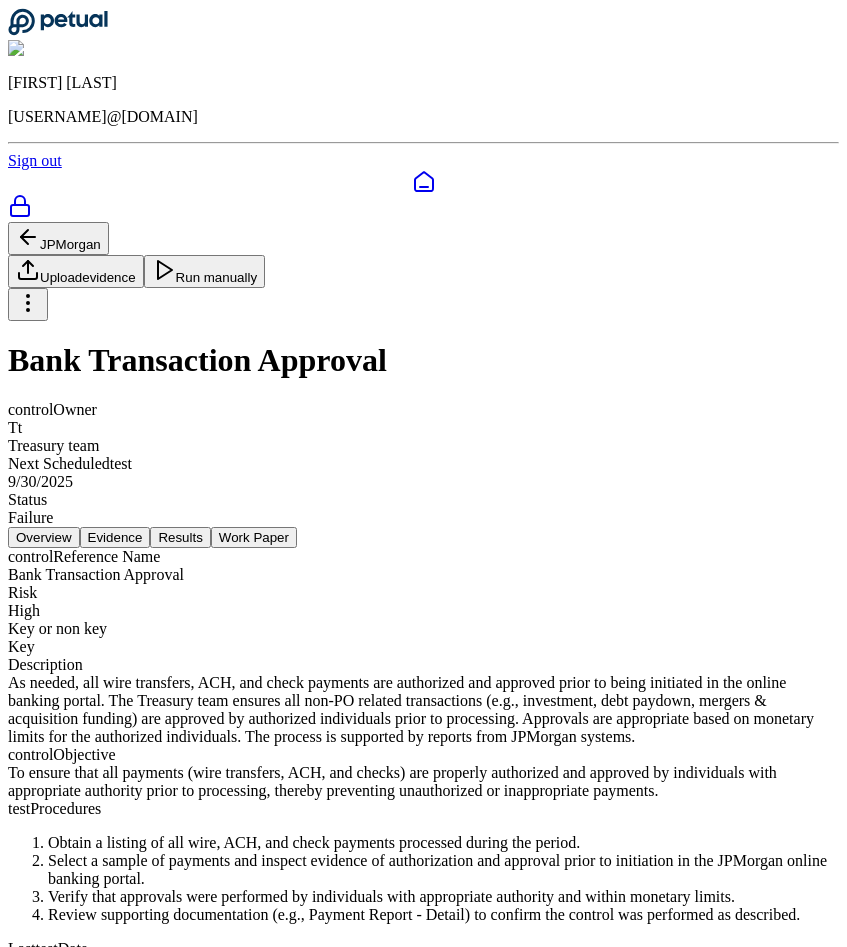 click on "Overview Evidence Results Work Paper" at bounding box center [423, 537] 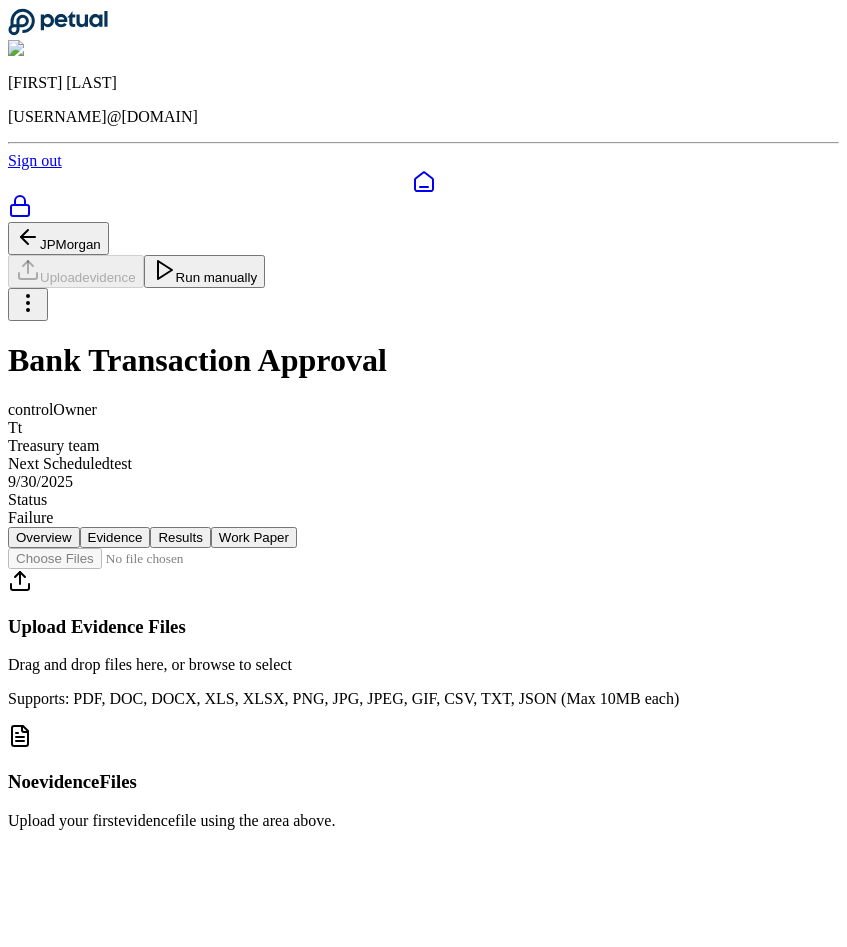 scroll, scrollTop: 1, scrollLeft: 0, axis: vertical 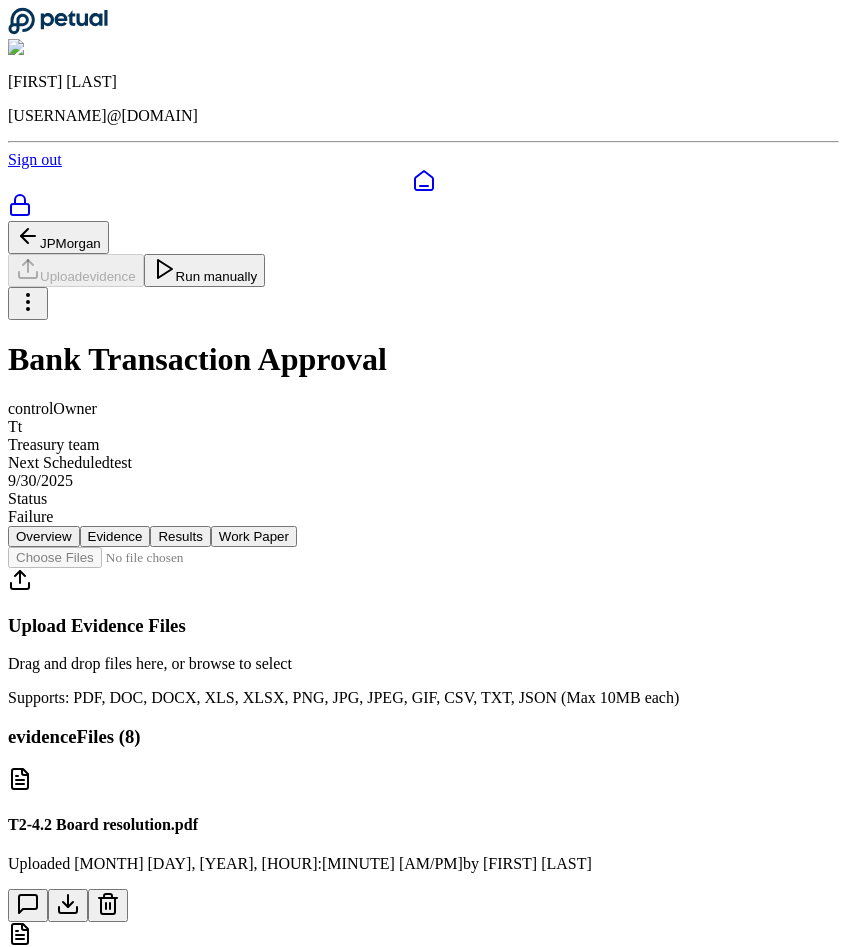 click on "Run manually" at bounding box center (205, 270) 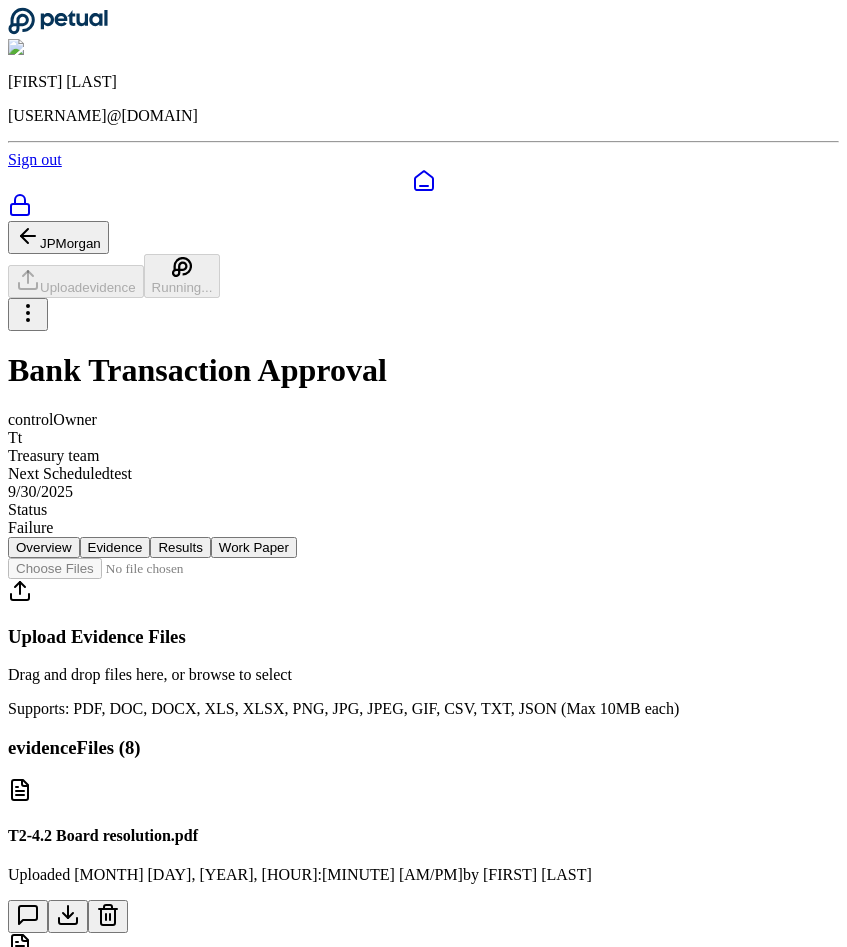 scroll, scrollTop: 606, scrollLeft: 0, axis: vertical 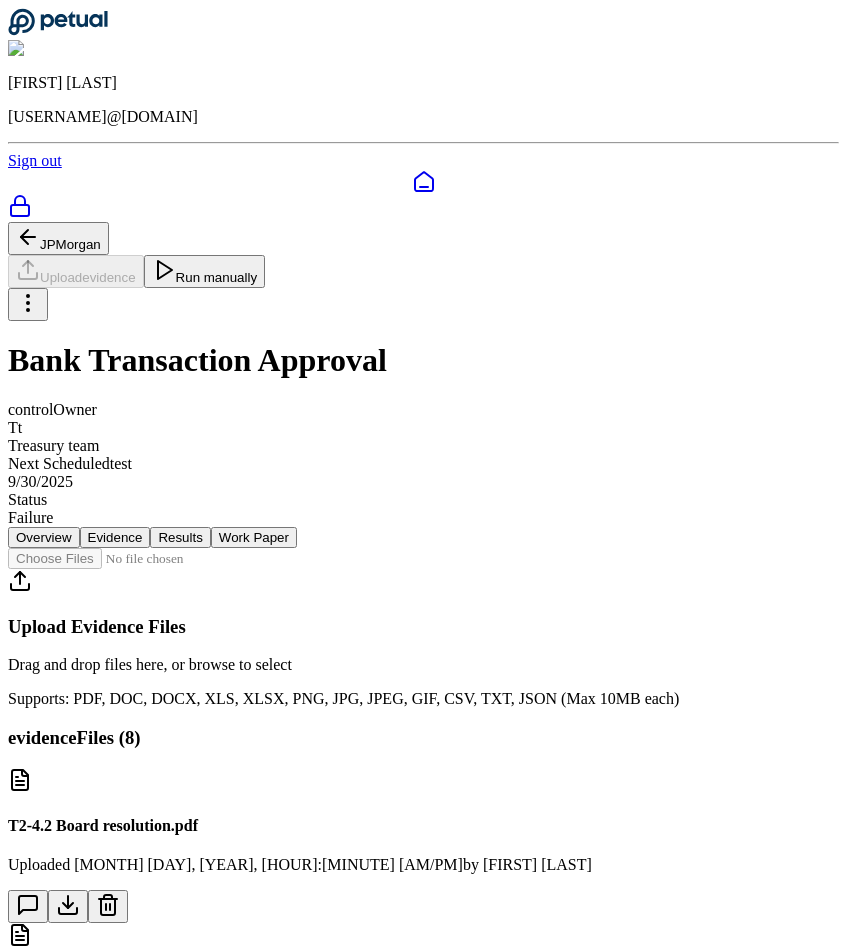 click on "control  Owner Tt Treasury team Next Scheduled  test 9/30/2025 Status Failure" at bounding box center (423, 464) 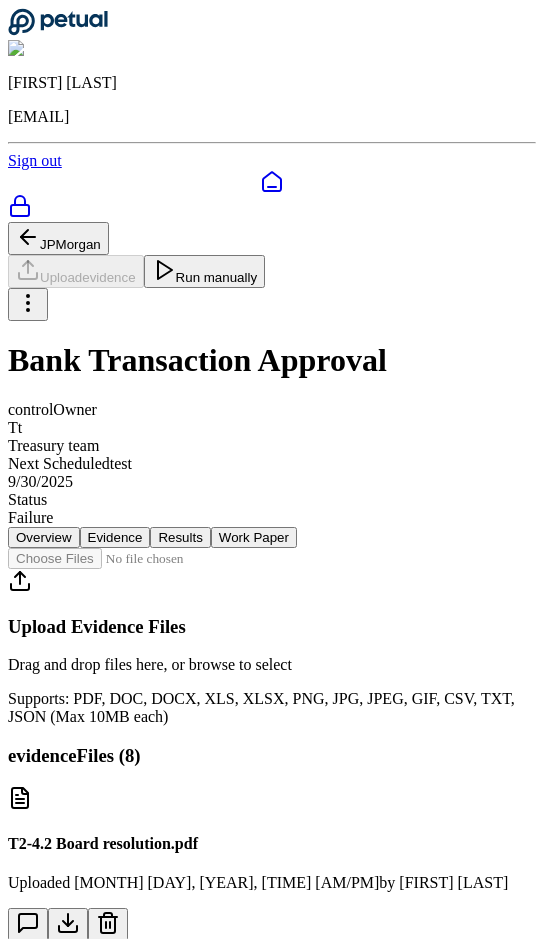 scroll, scrollTop: 0, scrollLeft: 12, axis: horizontal 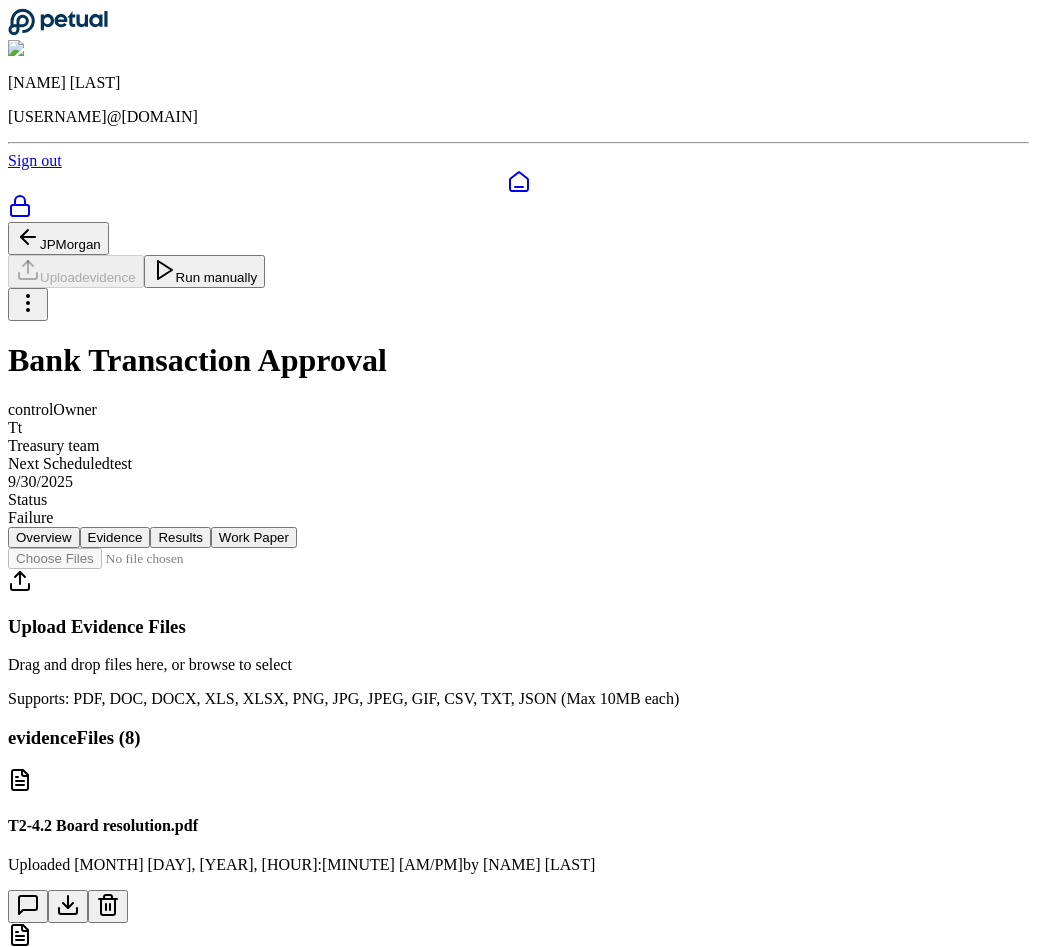 click on "Run manually" at bounding box center [205, 271] 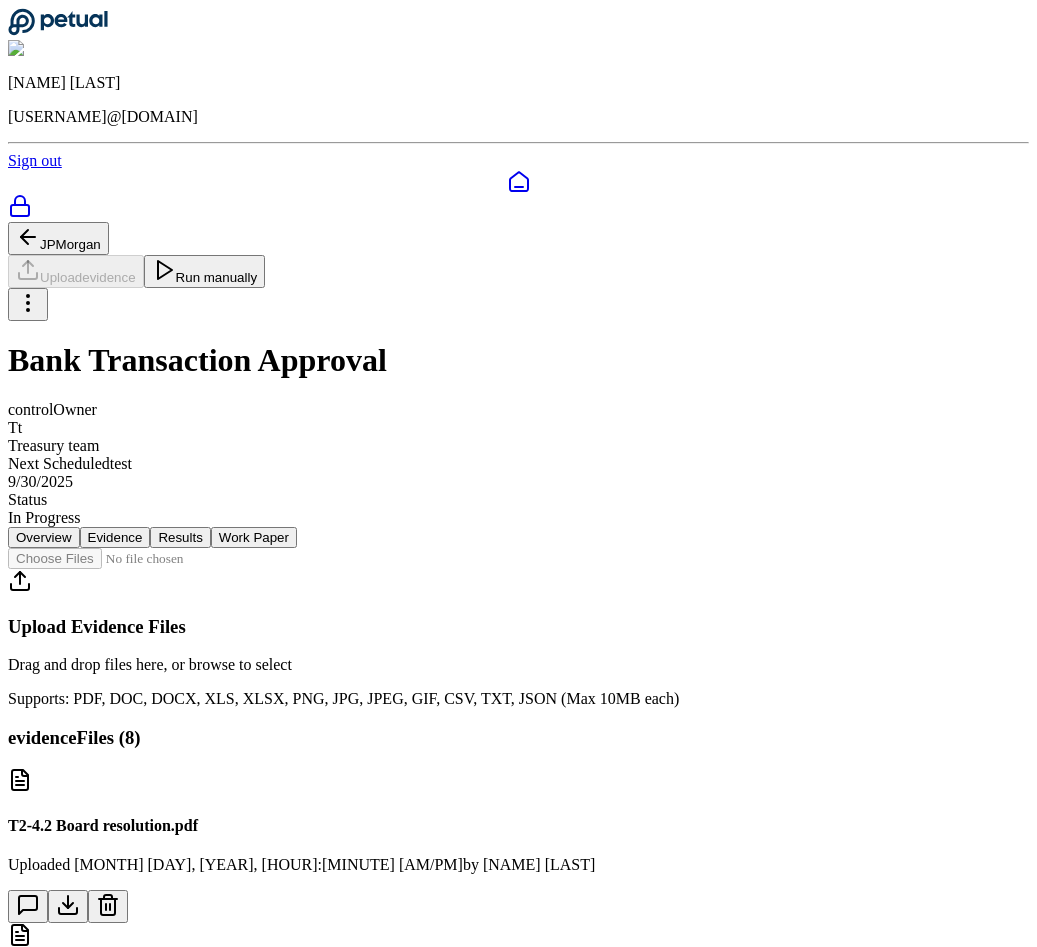 scroll, scrollTop: 163, scrollLeft: 0, axis: vertical 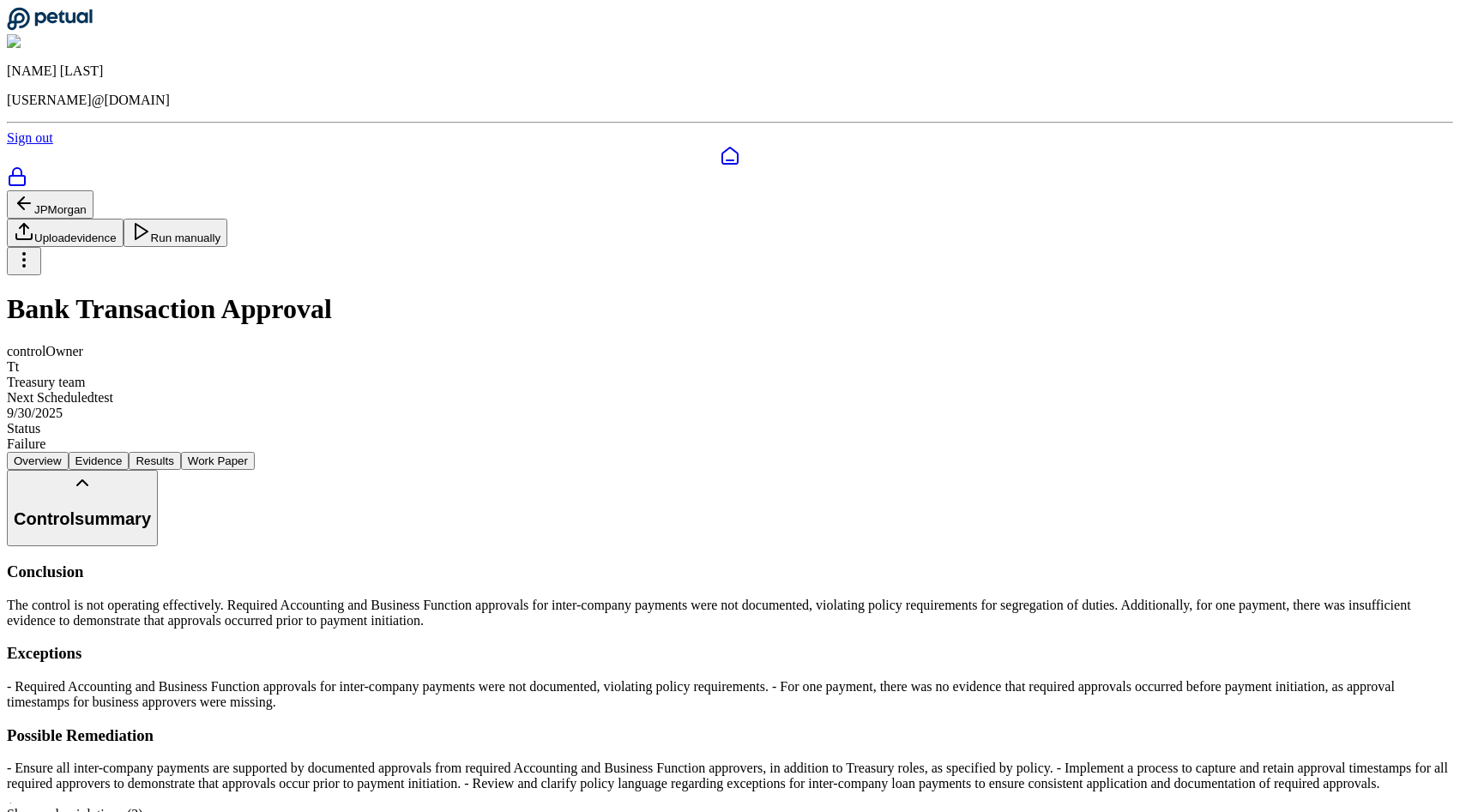 click at bounding box center [730, 799] 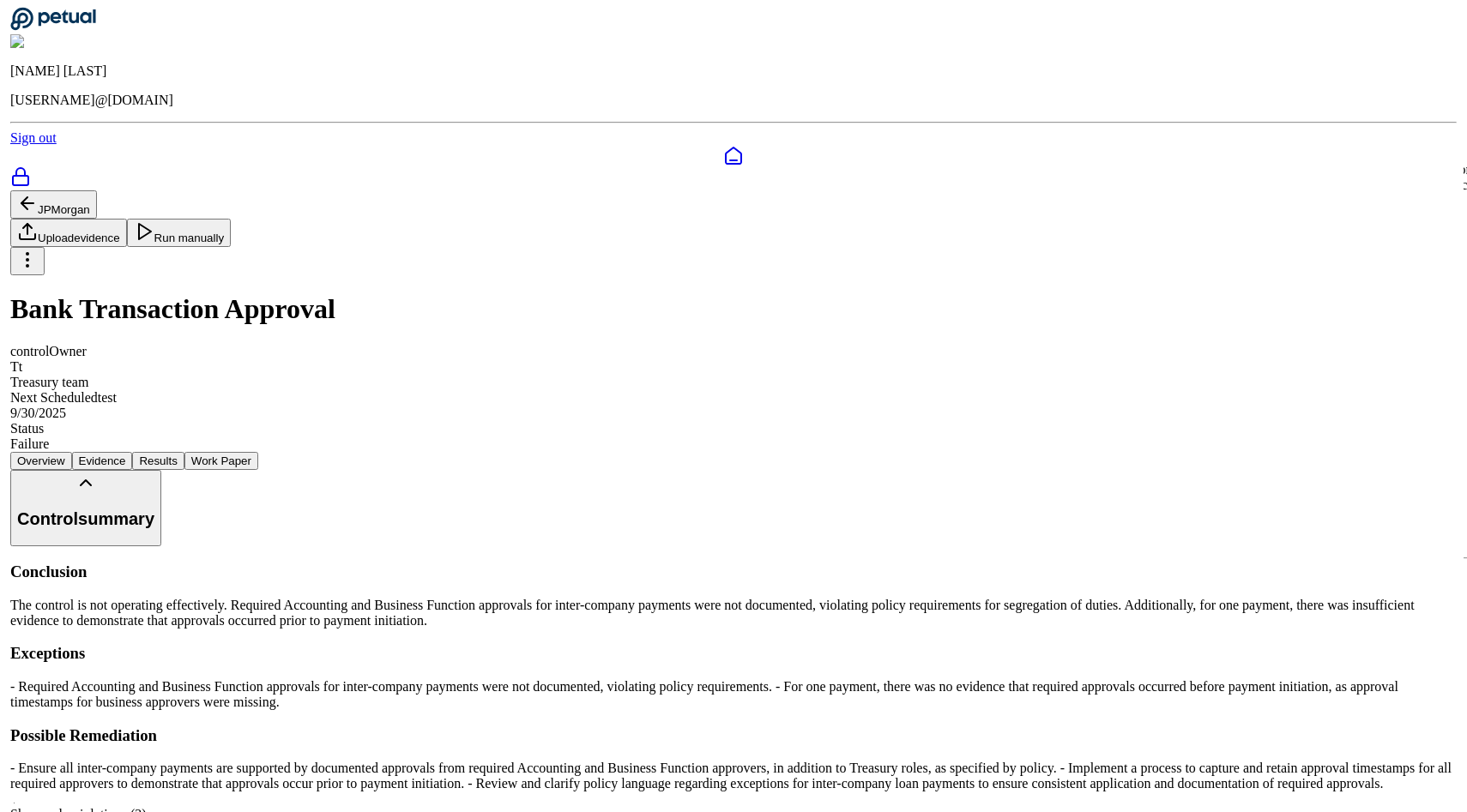 scroll, scrollTop: 0, scrollLeft: 0, axis: both 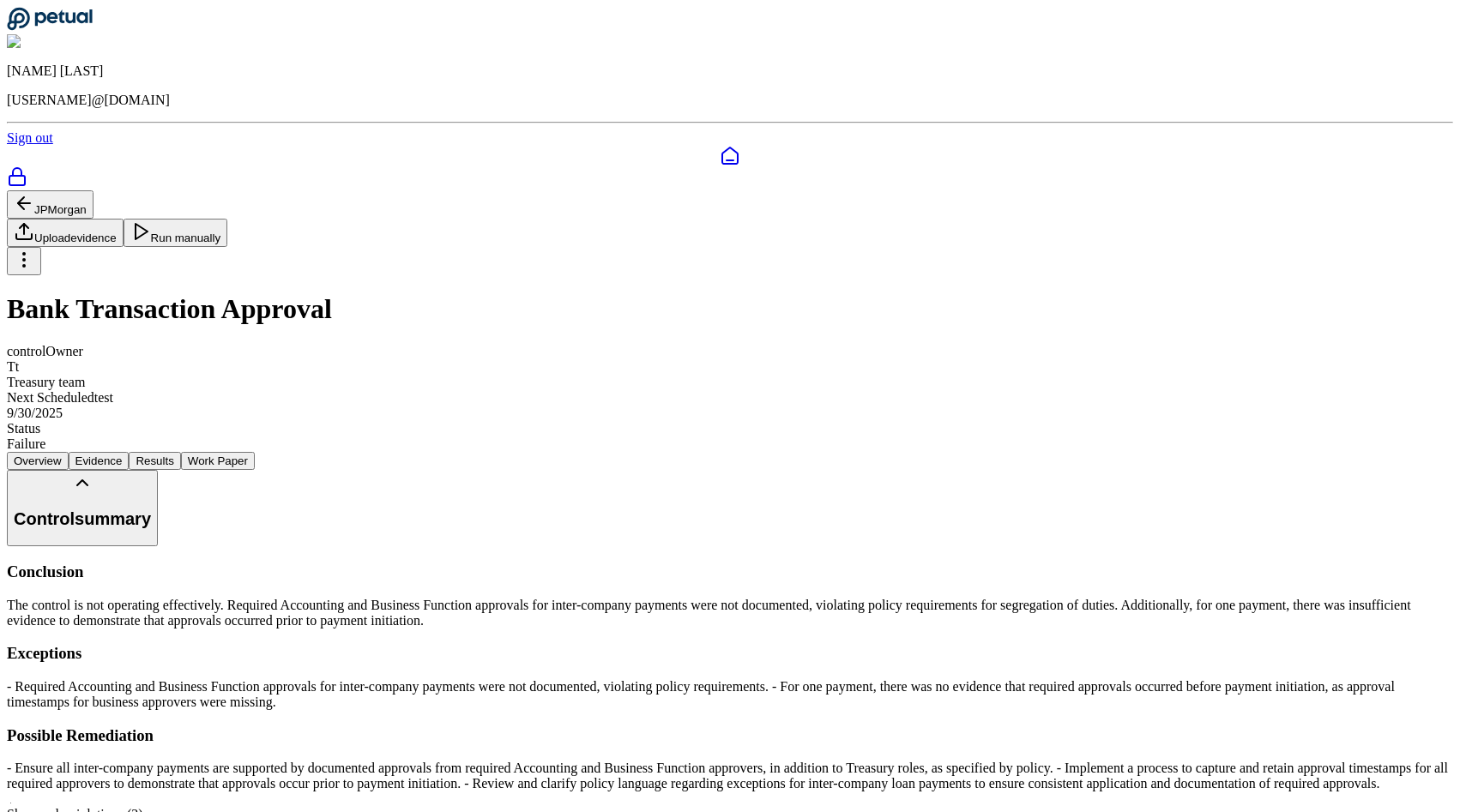 click on "Inter-company payment (interest on intercompany loan)" at bounding box center (116, 1348) 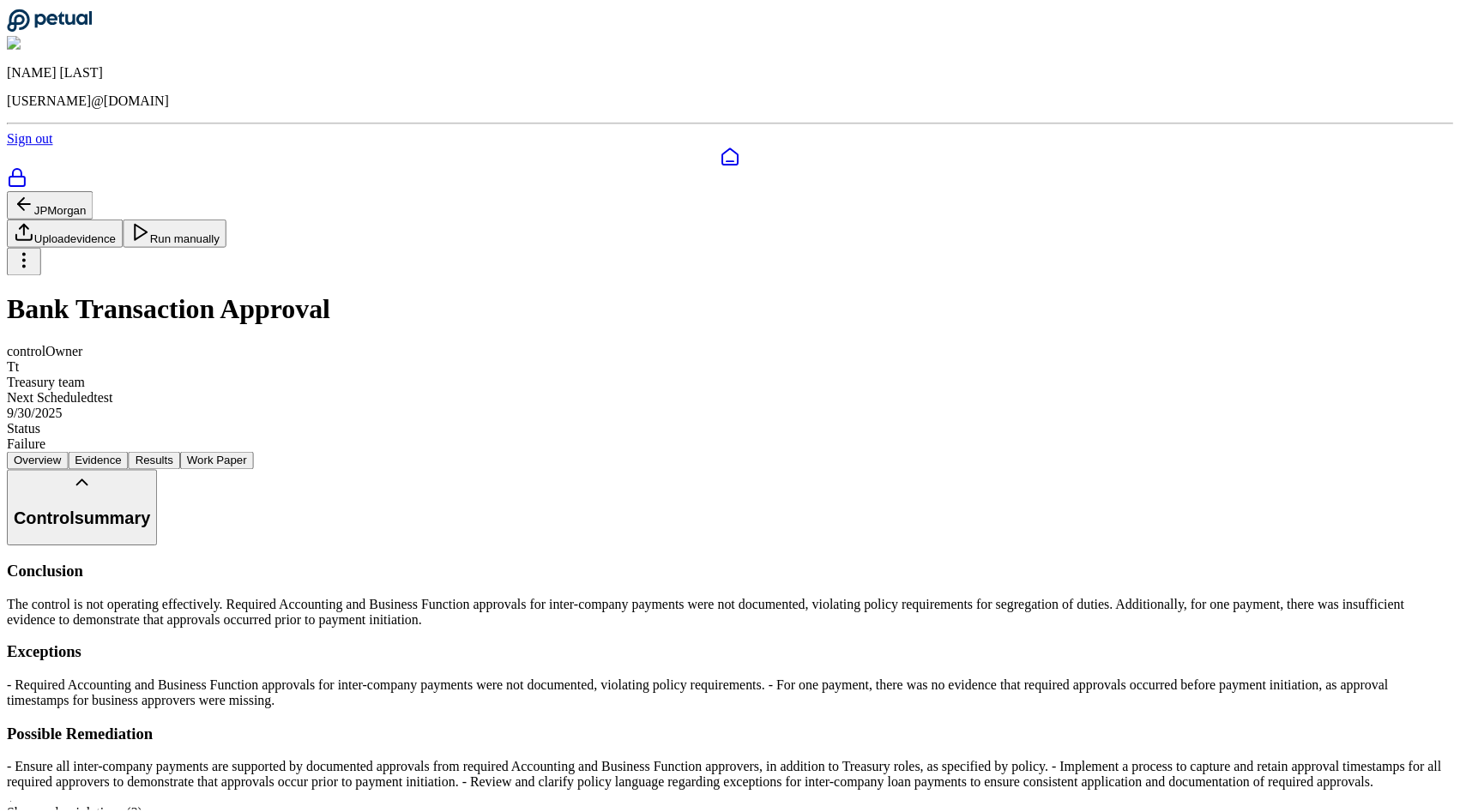 scroll, scrollTop: 660, scrollLeft: 0, axis: vertical 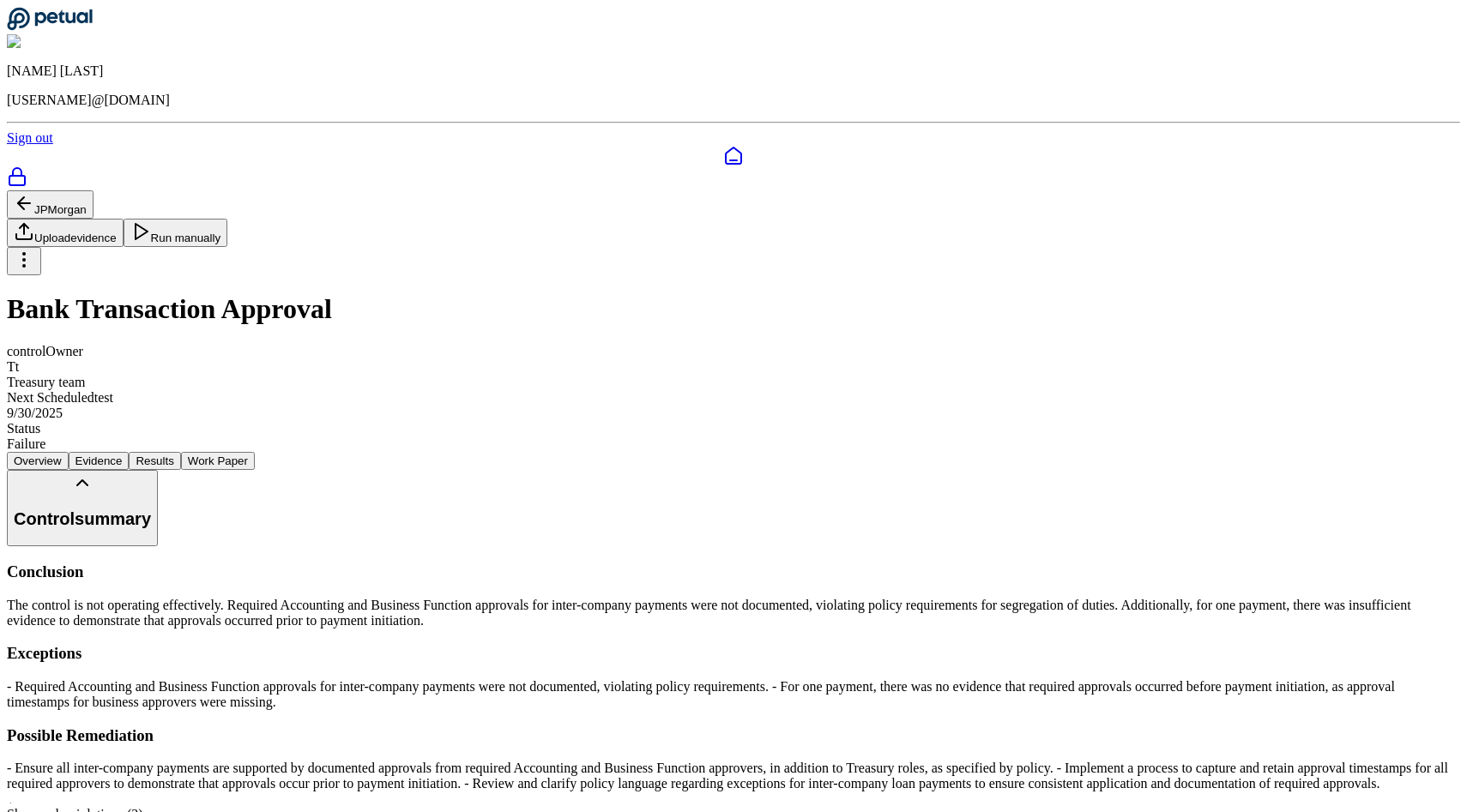 click on "Test Attribute  A" at bounding box center [734, 1609] 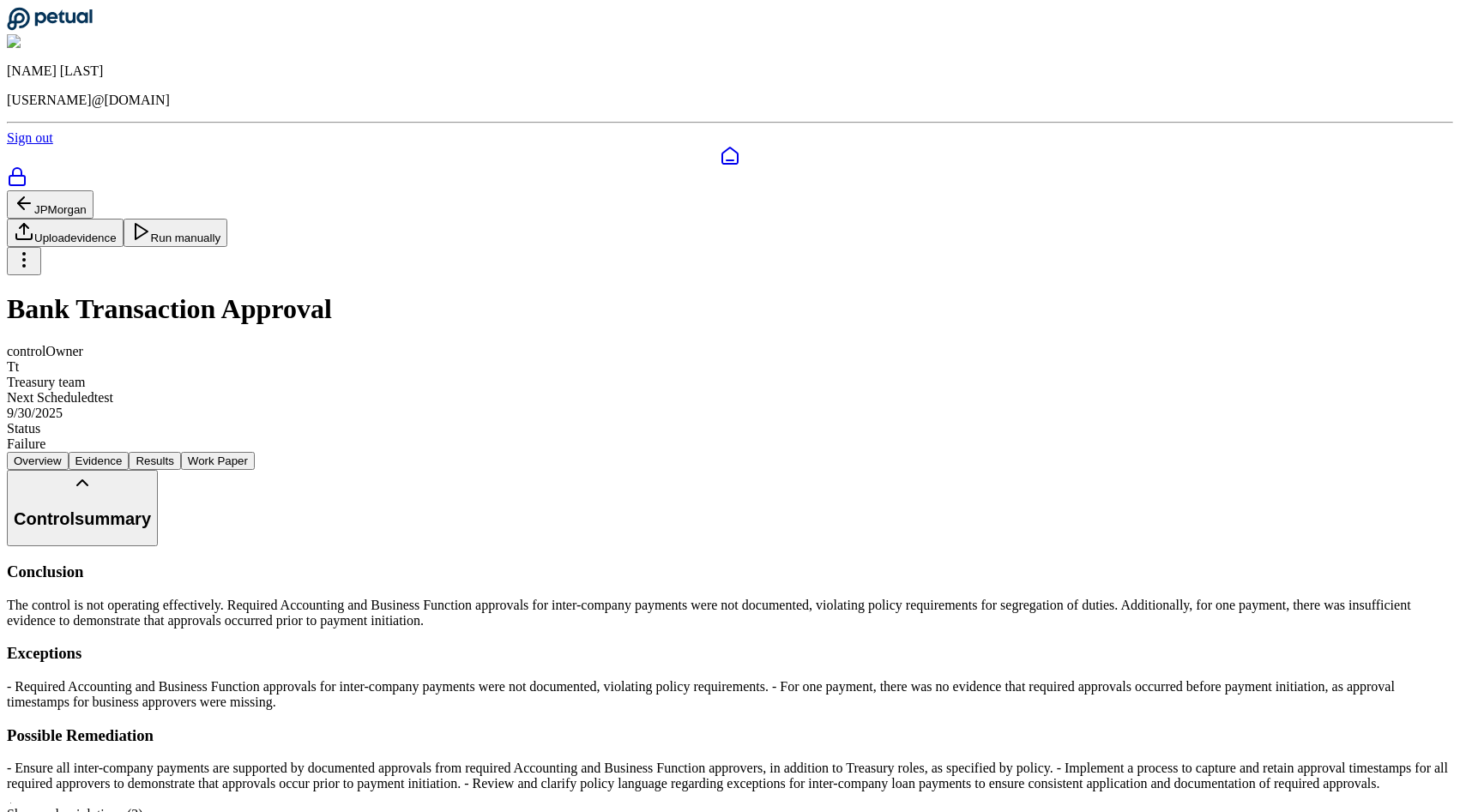 scroll, scrollTop: 562, scrollLeft: 0, axis: vertical 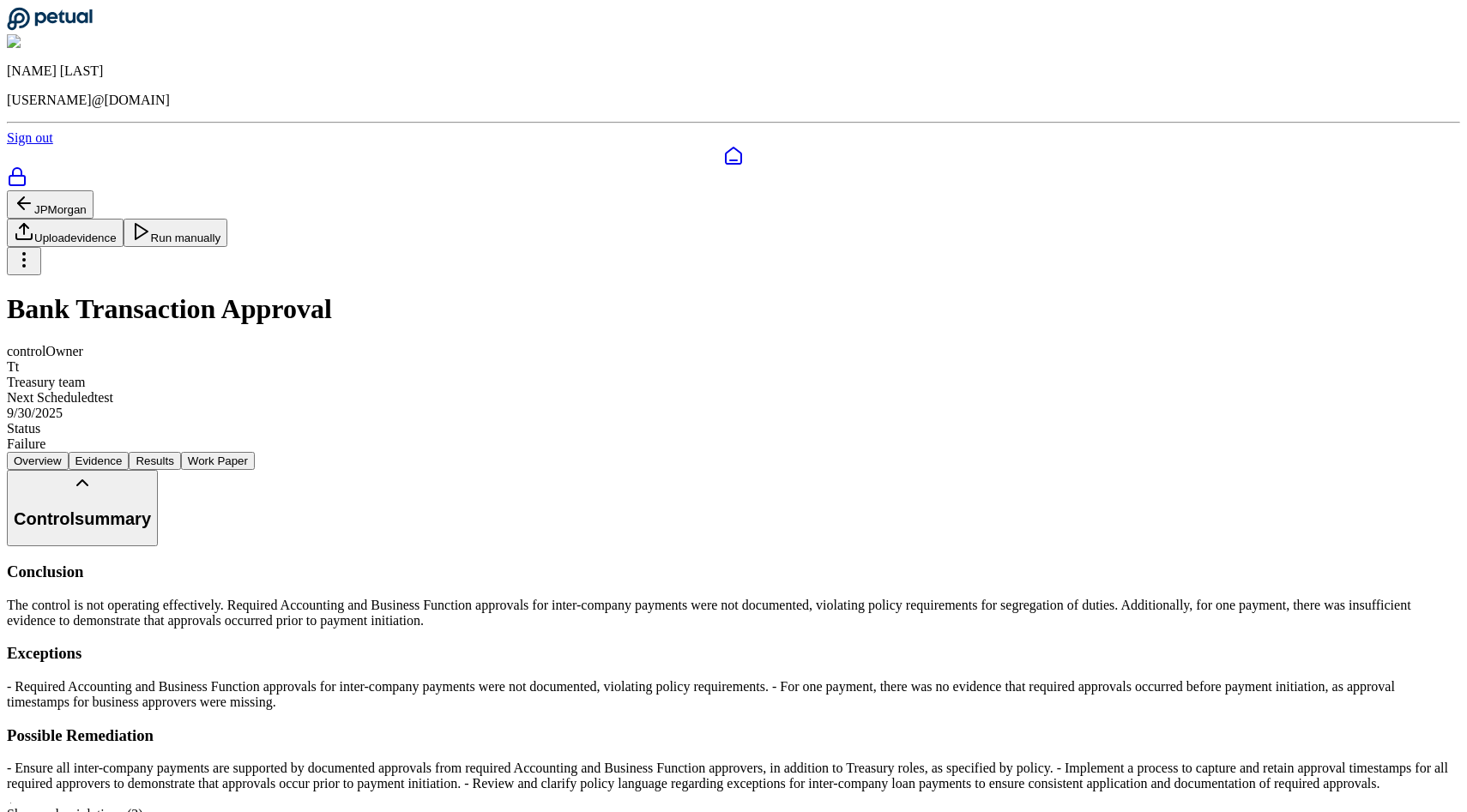 click on "Result Details for   135954615" at bounding box center [734, 1552] 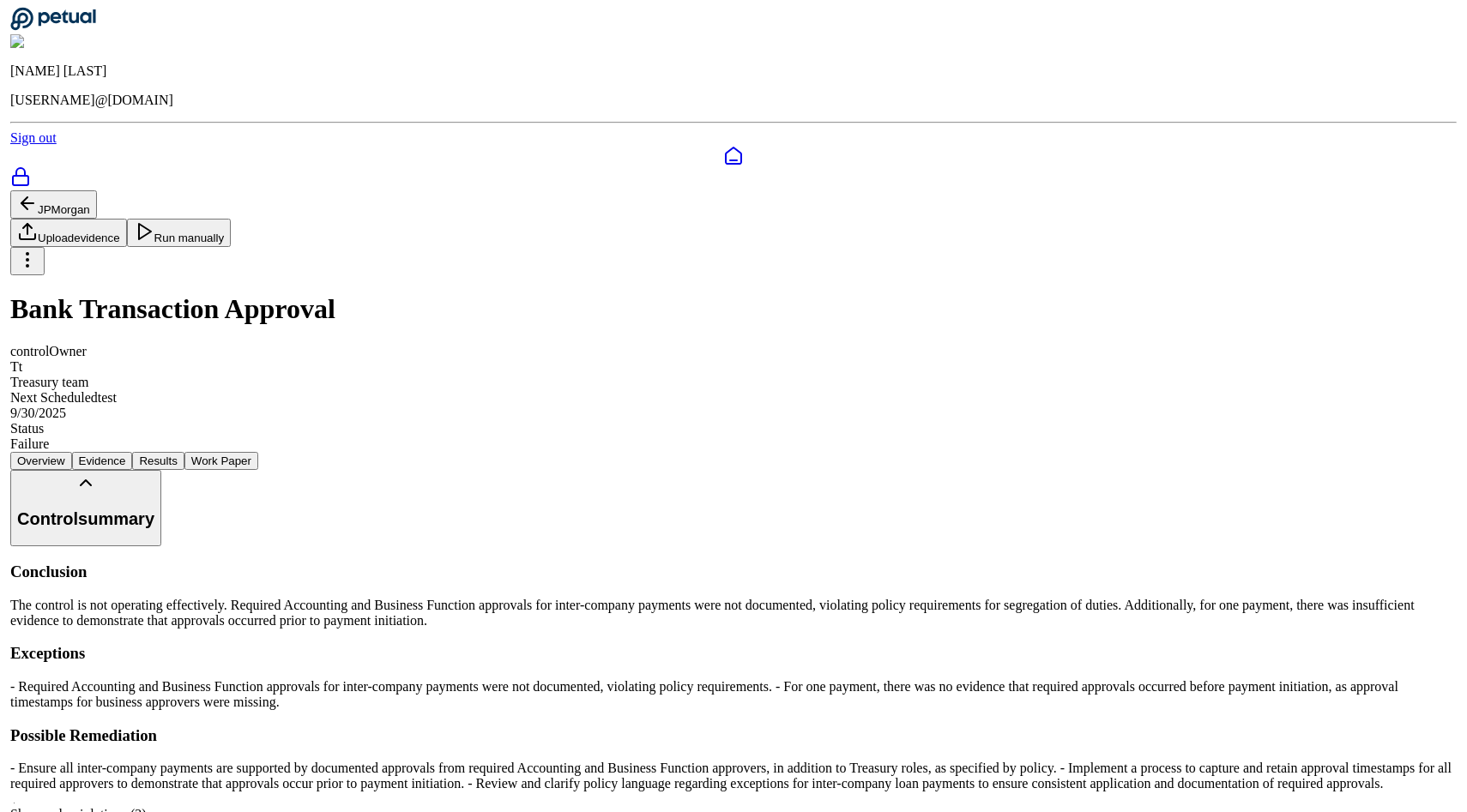 scroll, scrollTop: 604, scrollLeft: 0, axis: vertical 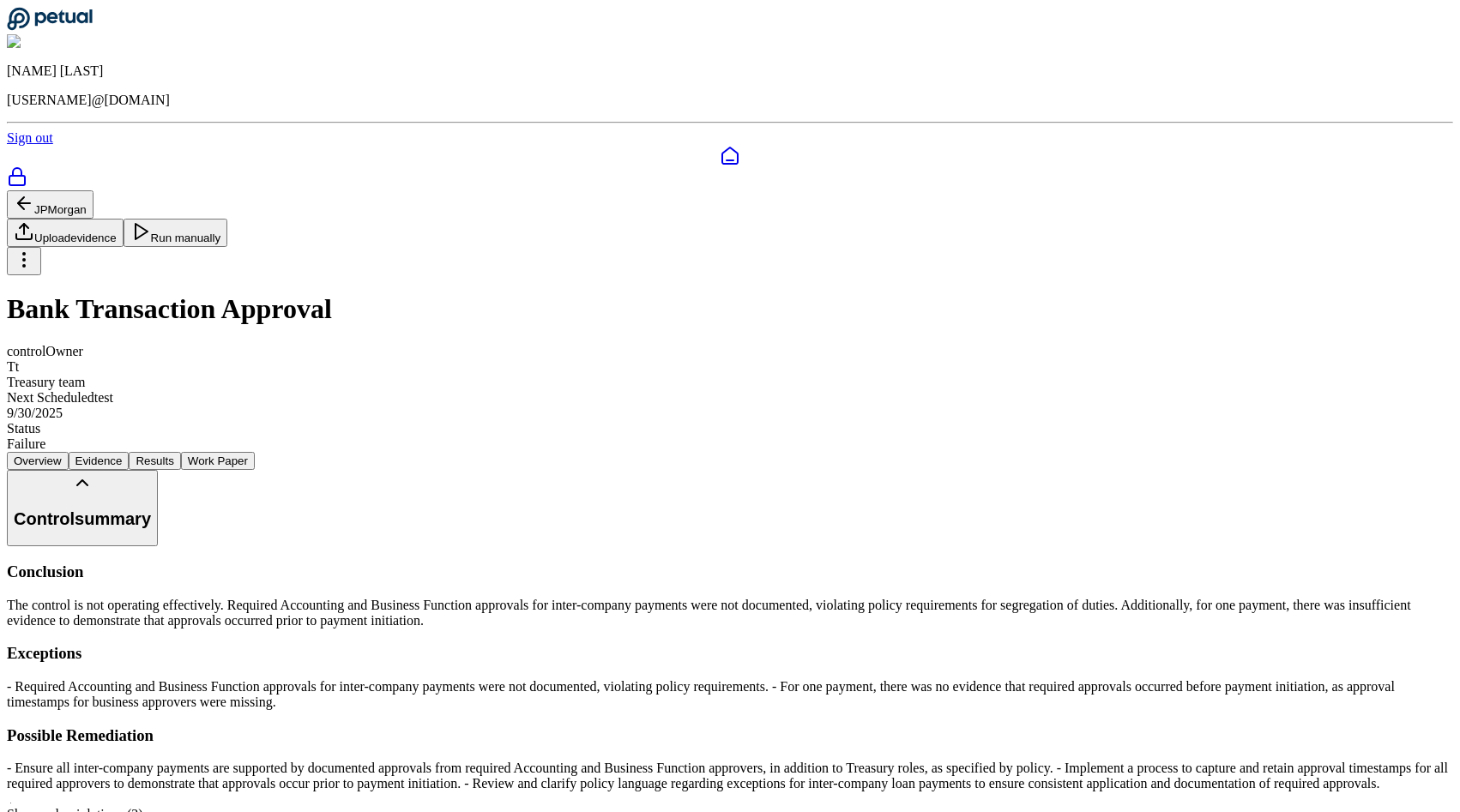 click on "Y" at bounding box center (1200, 1121) 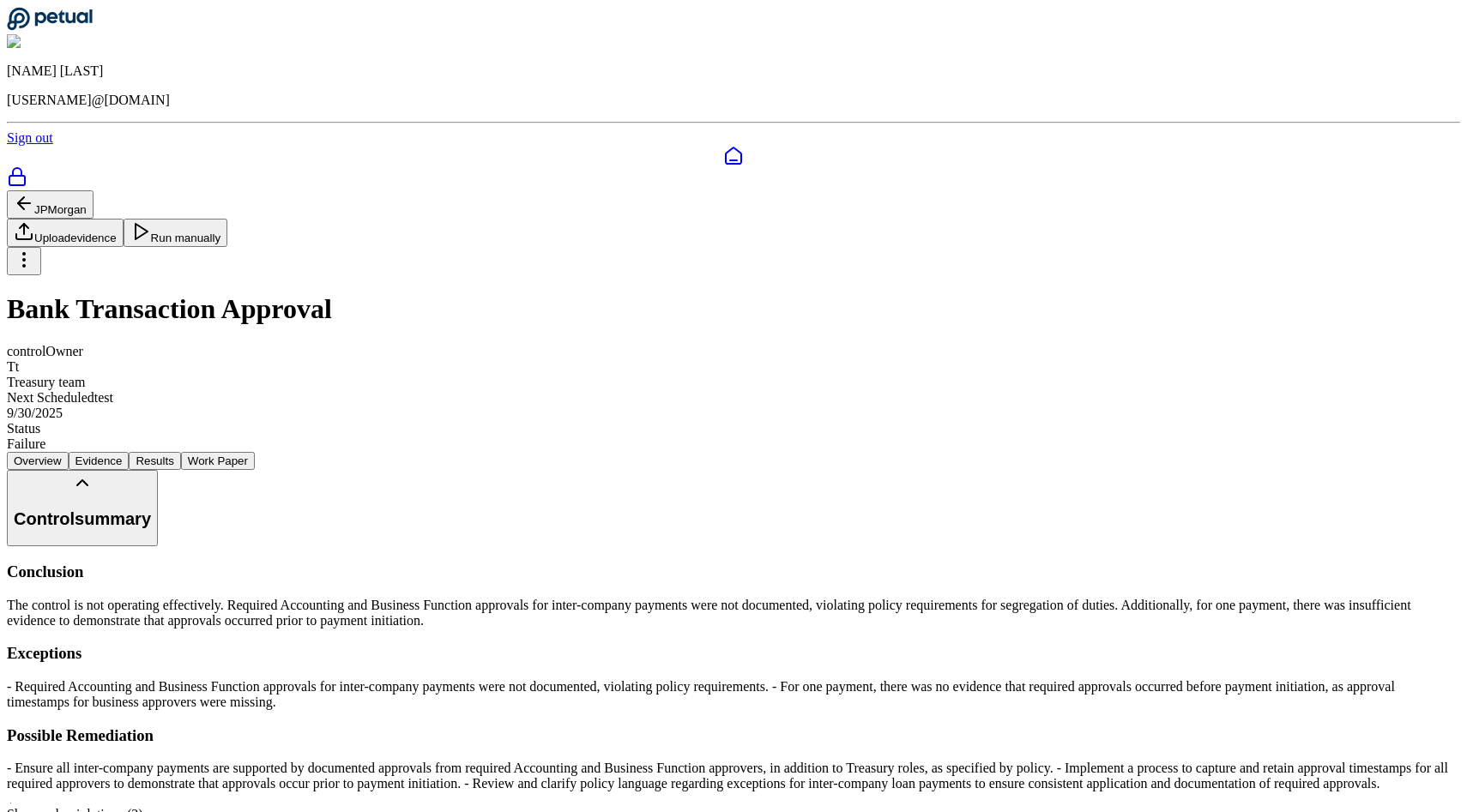 click on "Test Attribute  B" at bounding box center (734, 1625) 